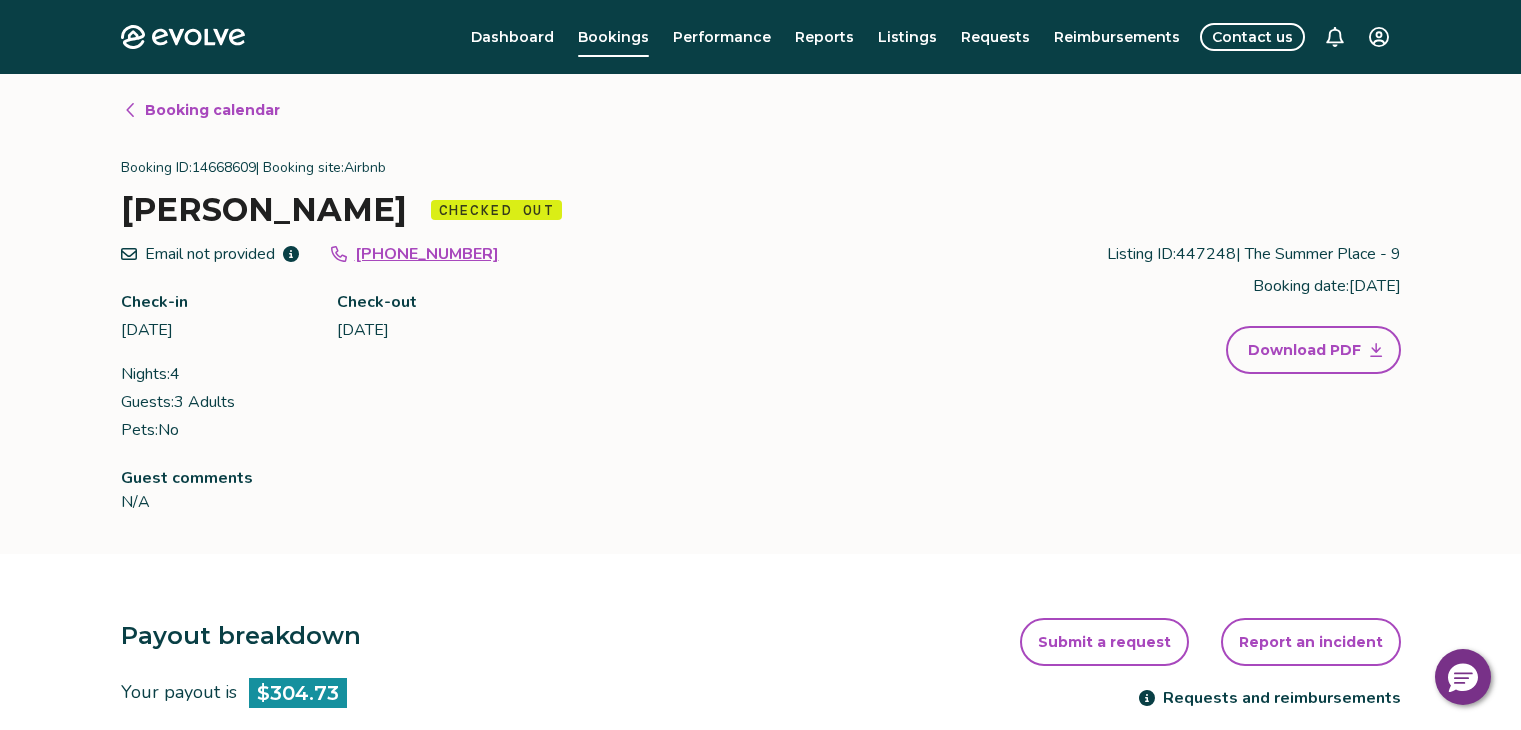 scroll, scrollTop: 0, scrollLeft: 0, axis: both 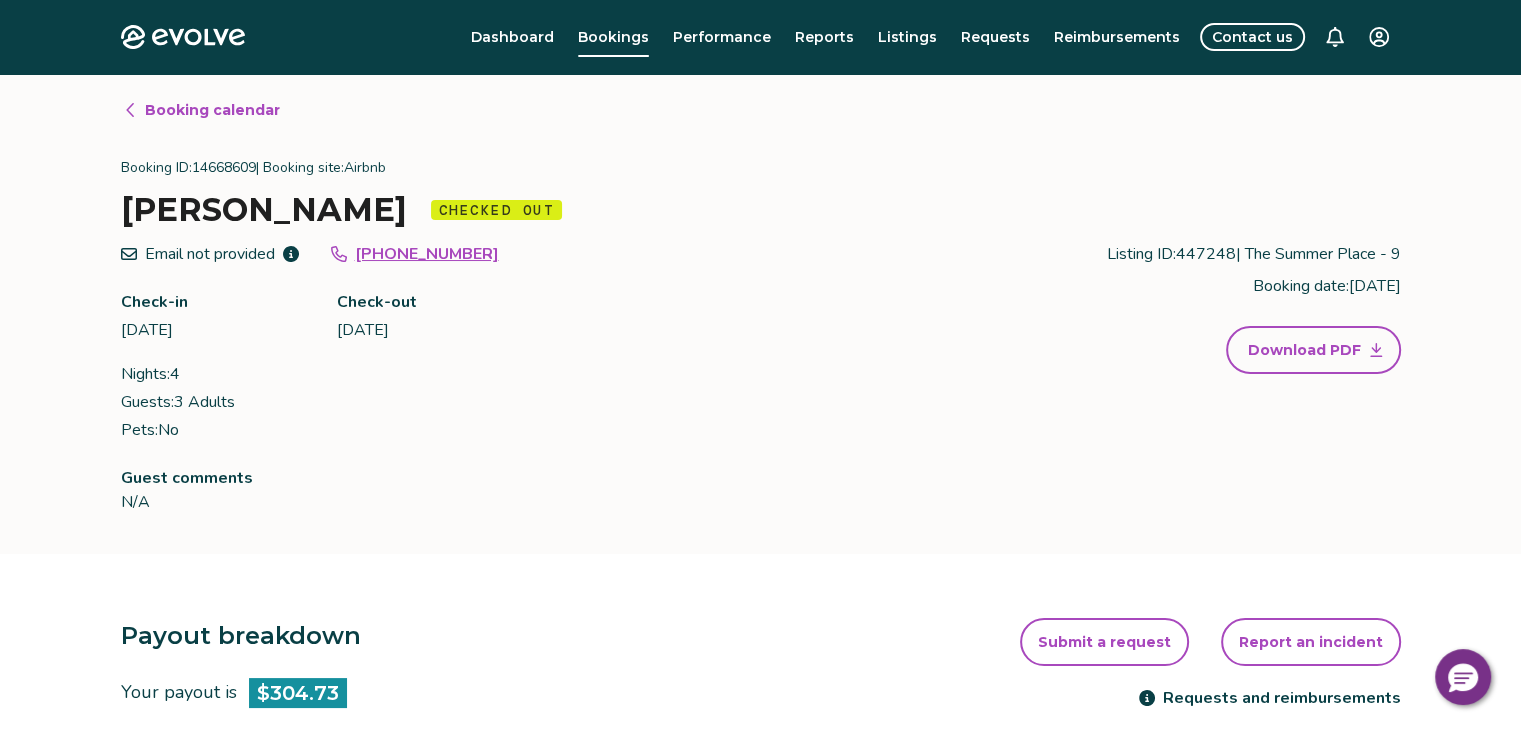 click on "Booking calendar" at bounding box center (201, 110) 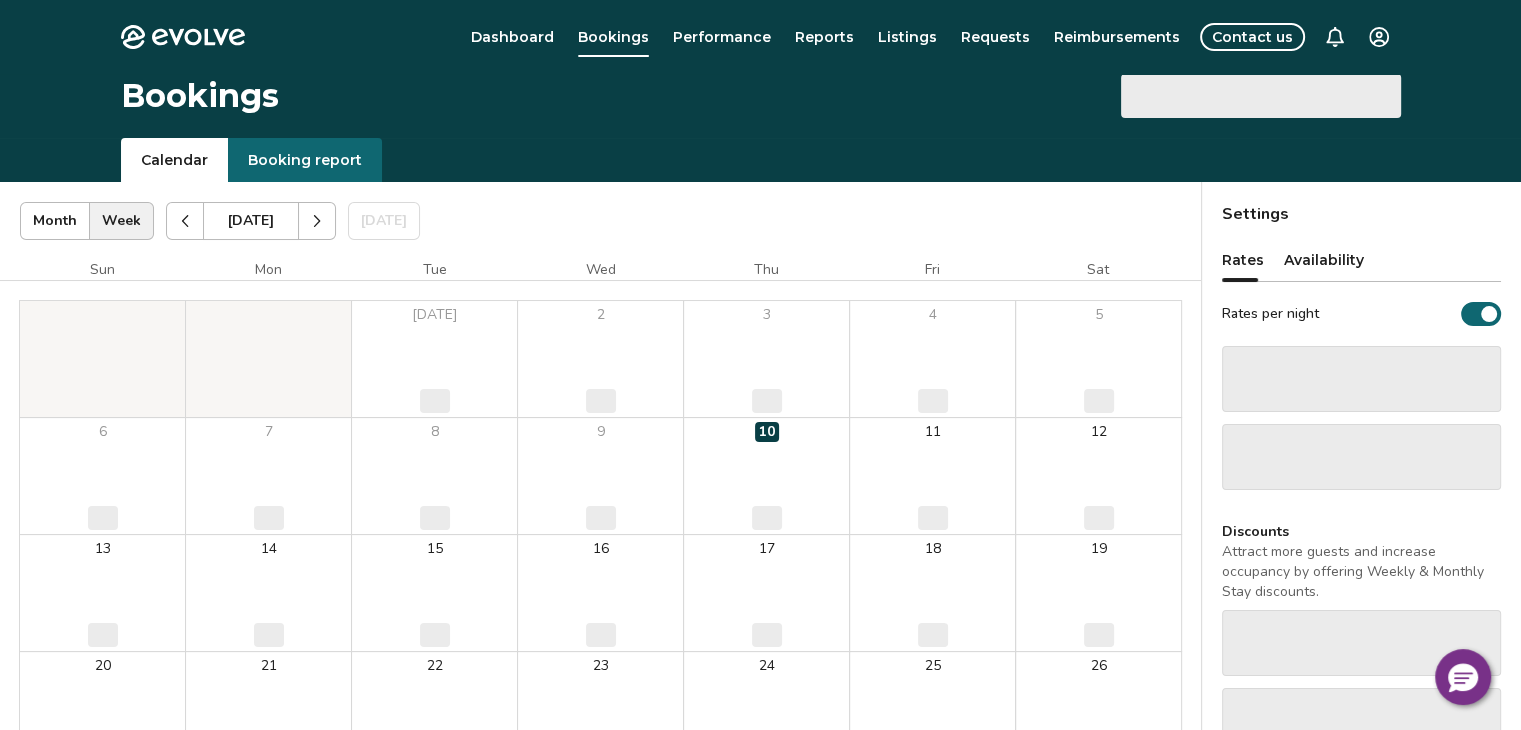 click on "Bookings" at bounding box center (200, 96) 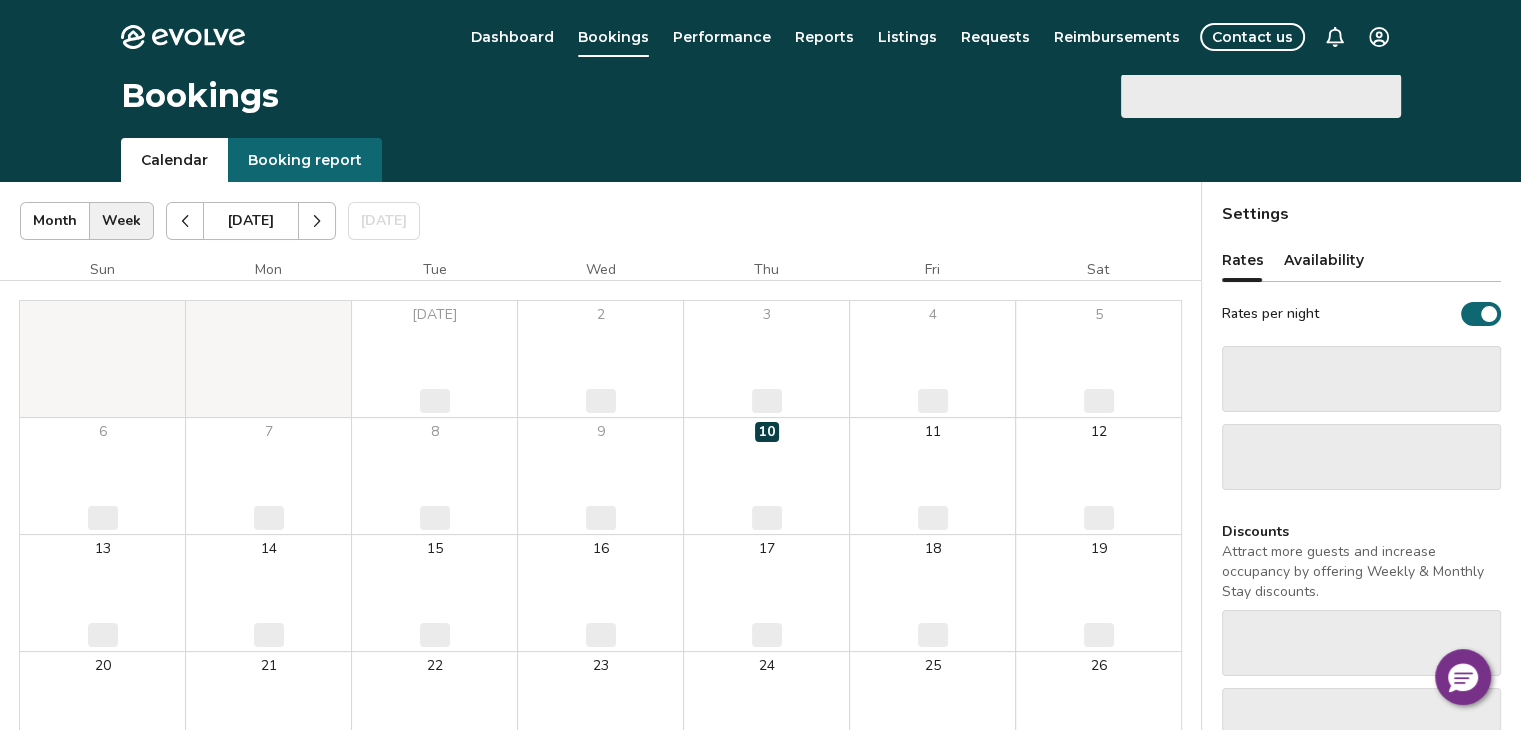 select on "**********" 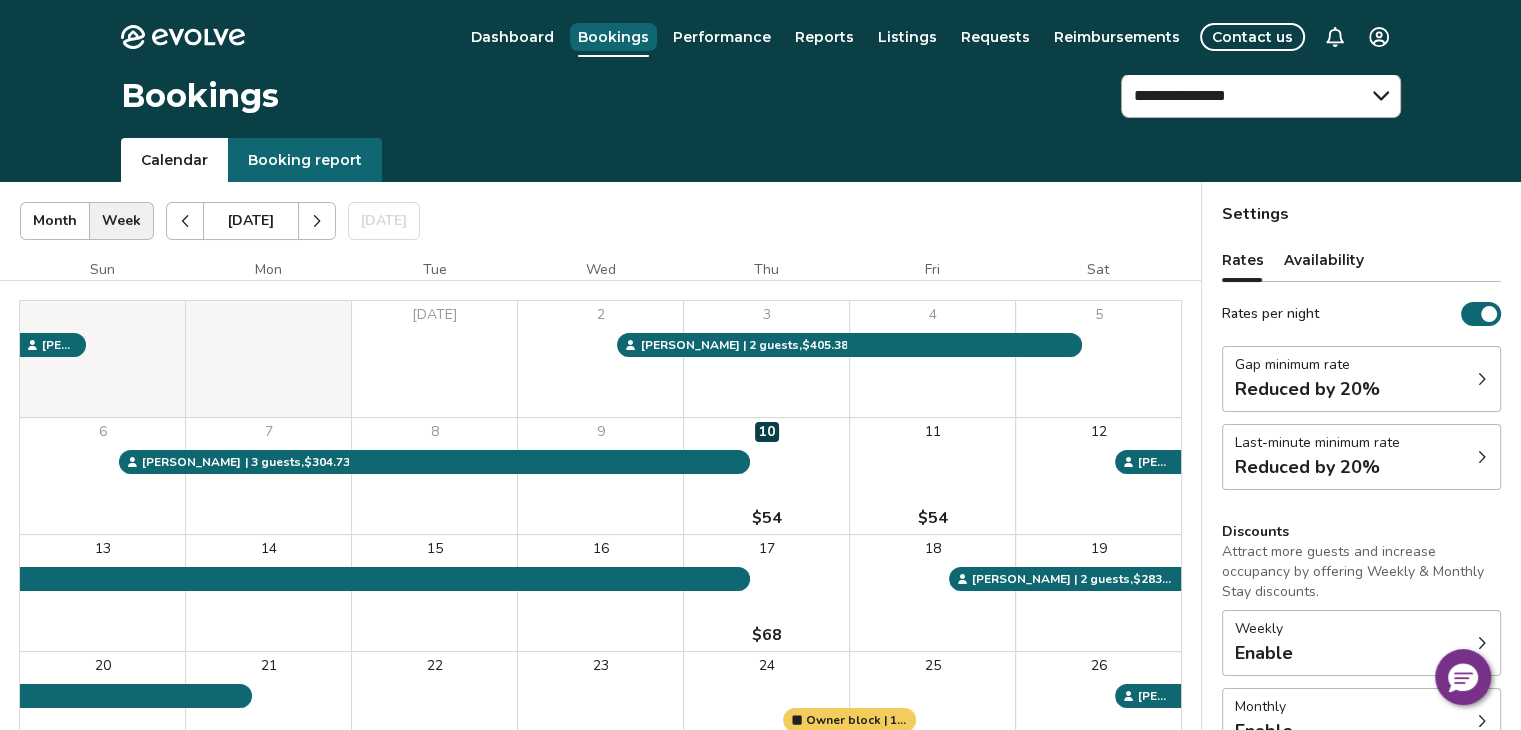 click on "Bookings" at bounding box center [613, 37] 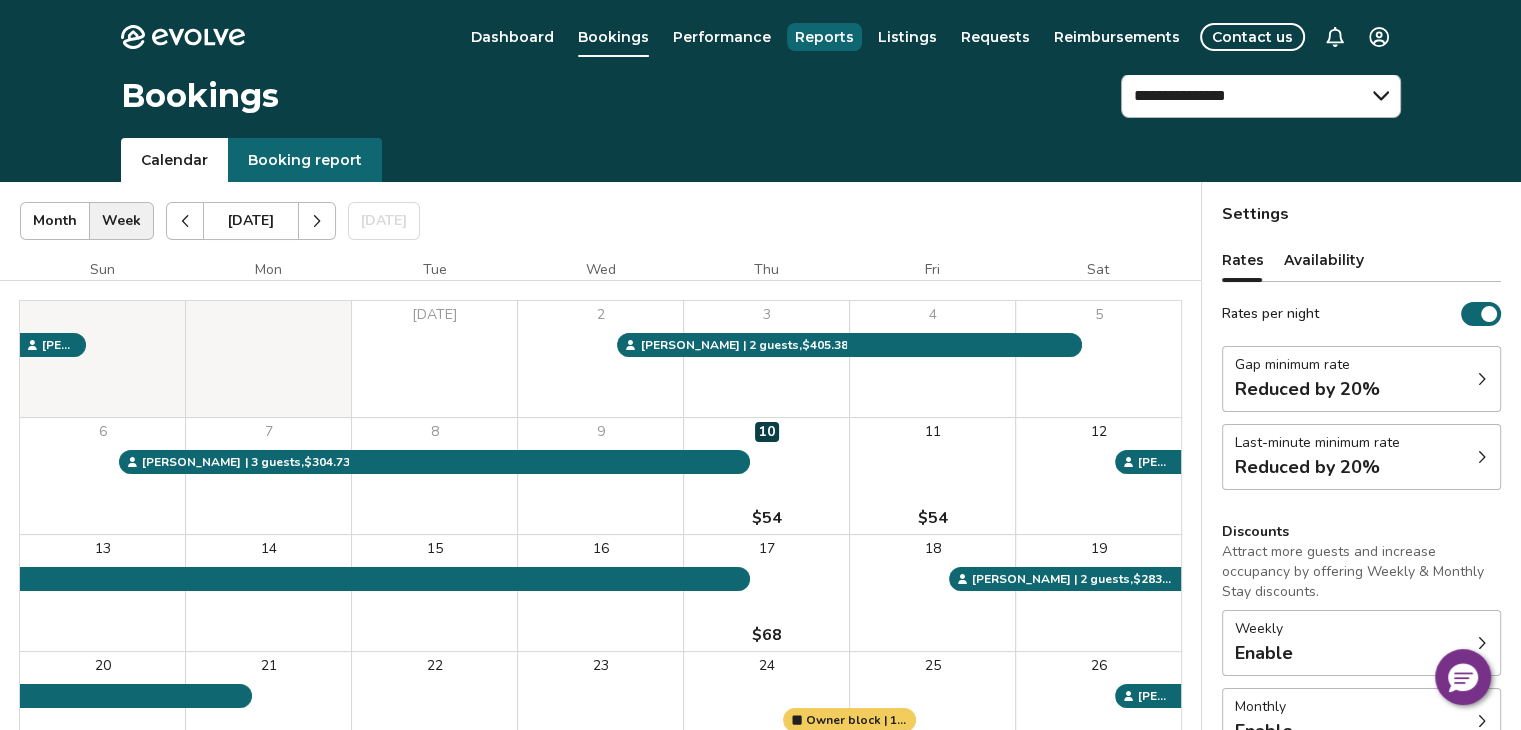 click on "Reports" at bounding box center (824, 37) 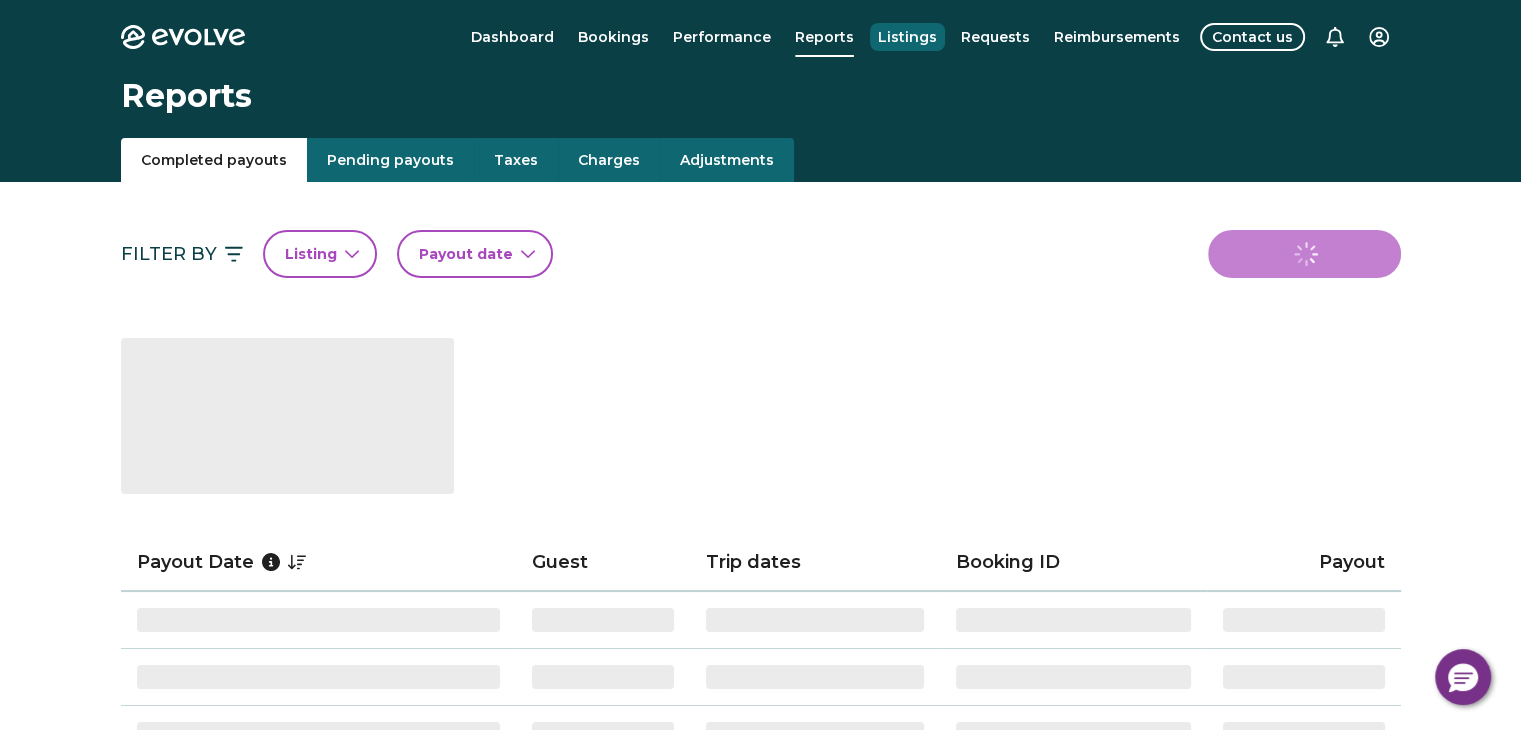 click on "Listings" at bounding box center (907, 37) 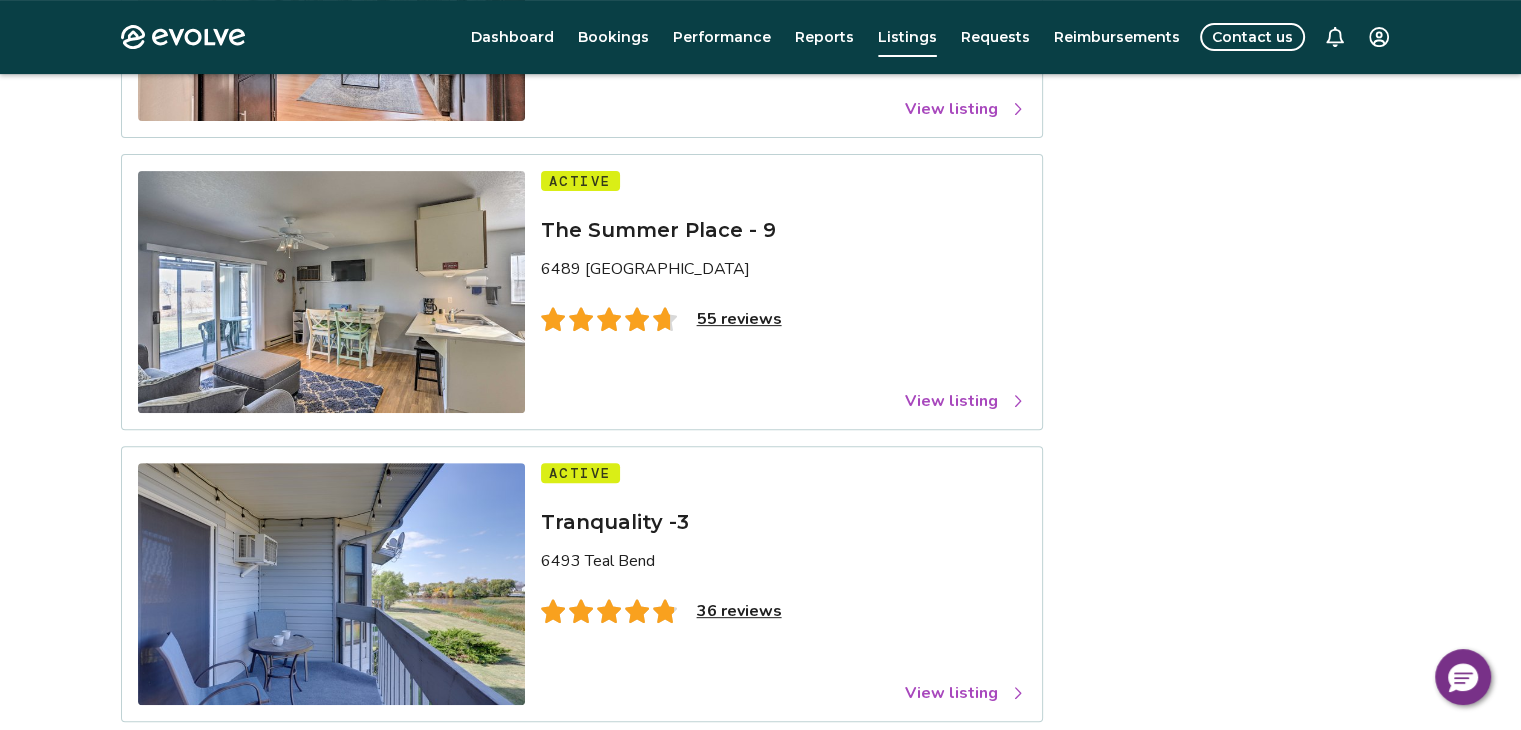 scroll, scrollTop: 700, scrollLeft: 0, axis: vertical 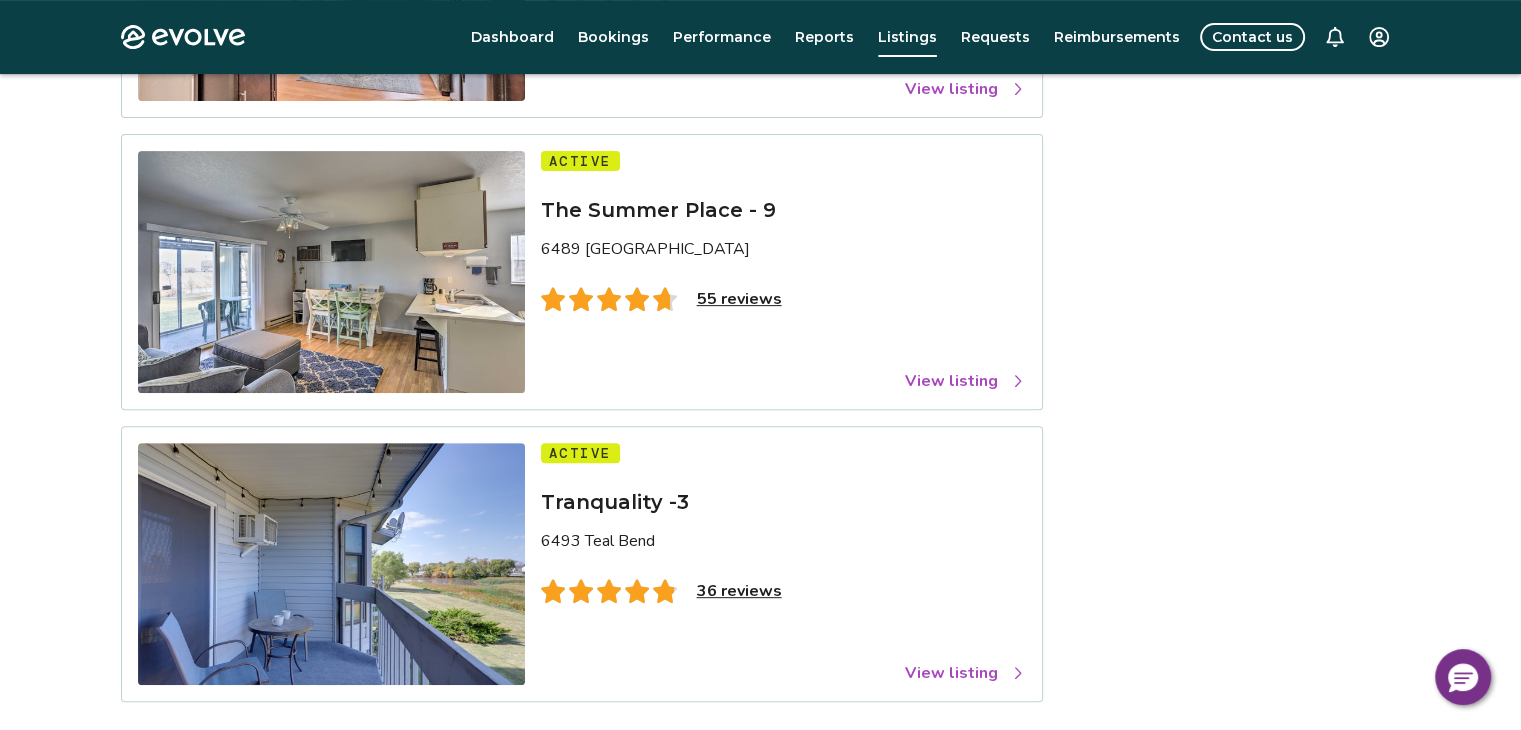 click on "View listing" at bounding box center [965, 381] 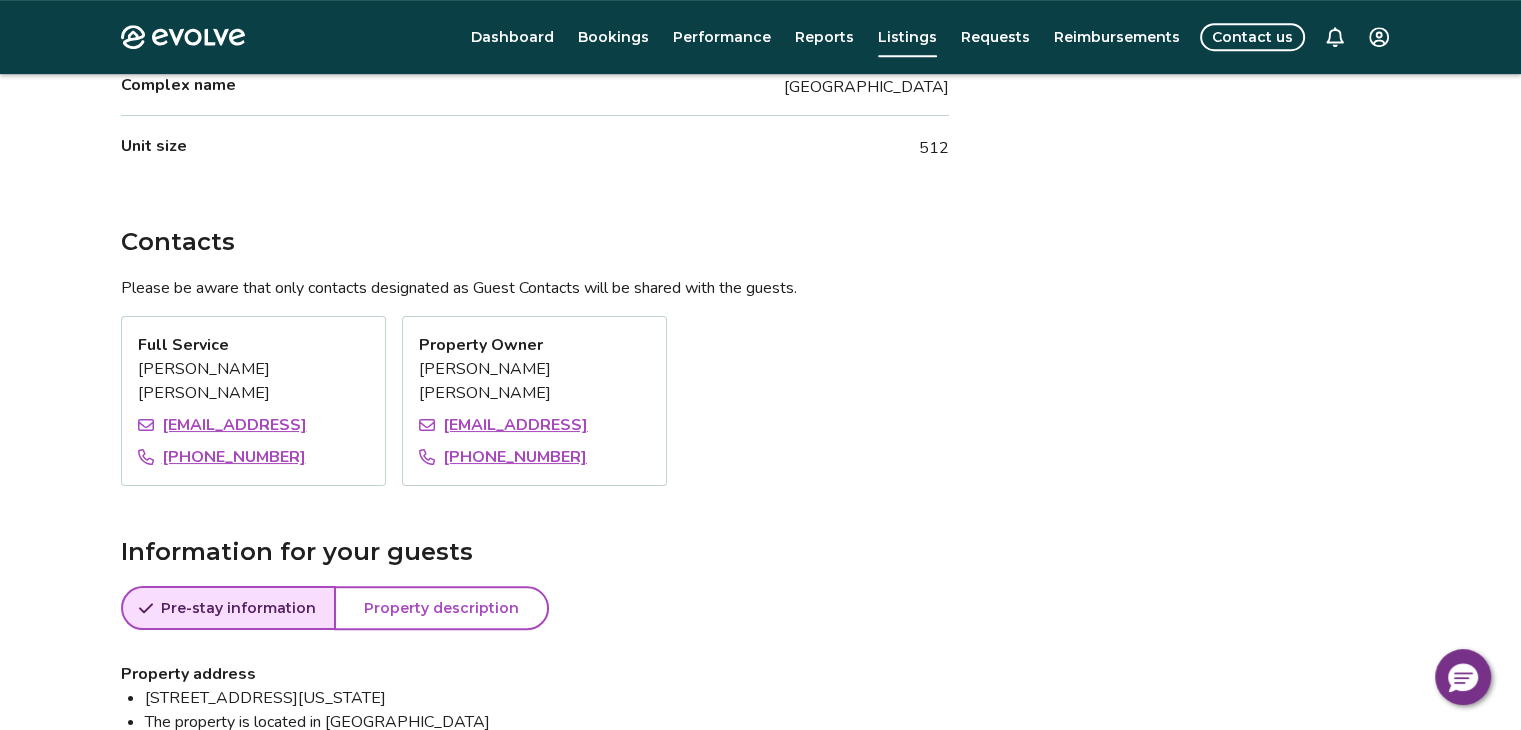 scroll, scrollTop: 1056, scrollLeft: 0, axis: vertical 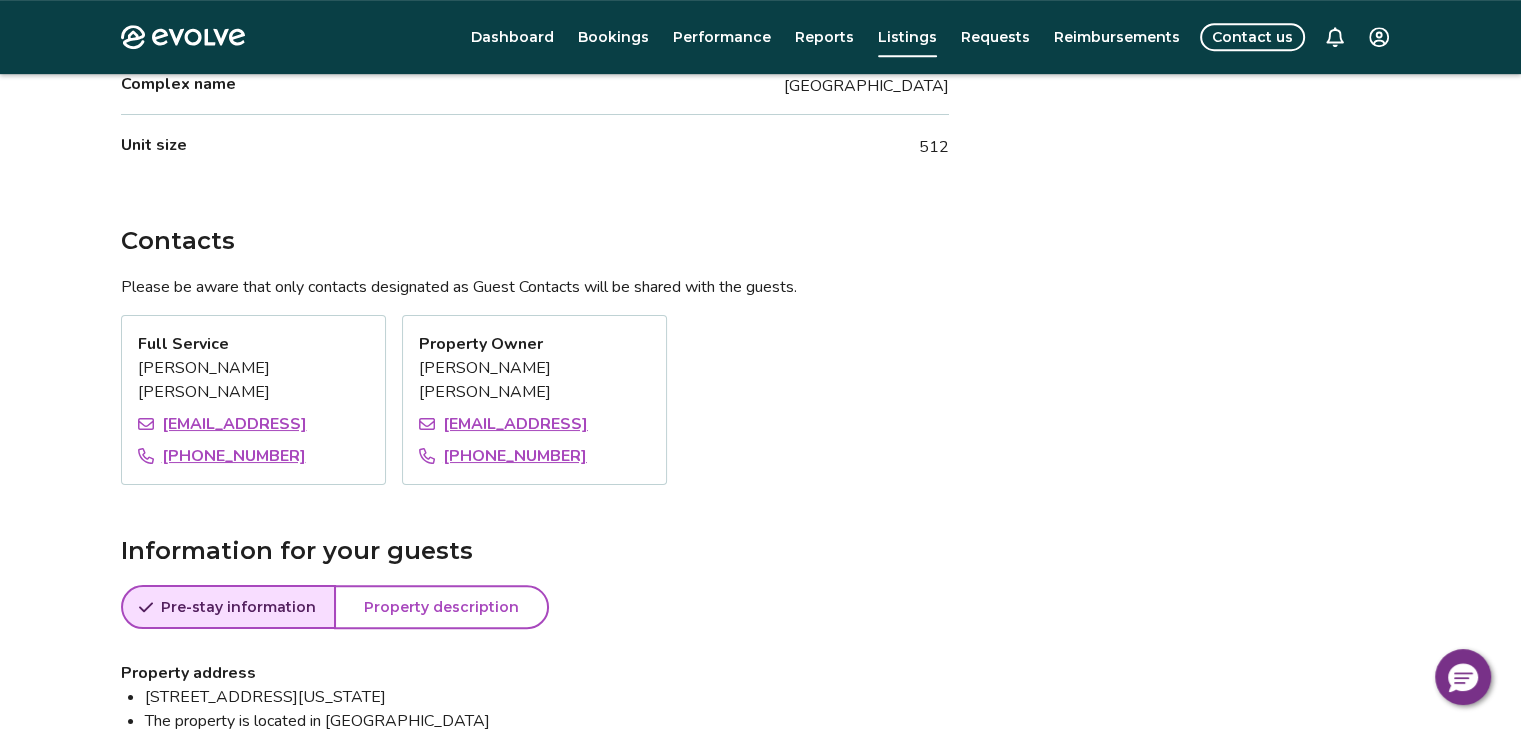 click on "Property description" at bounding box center [441, 607] 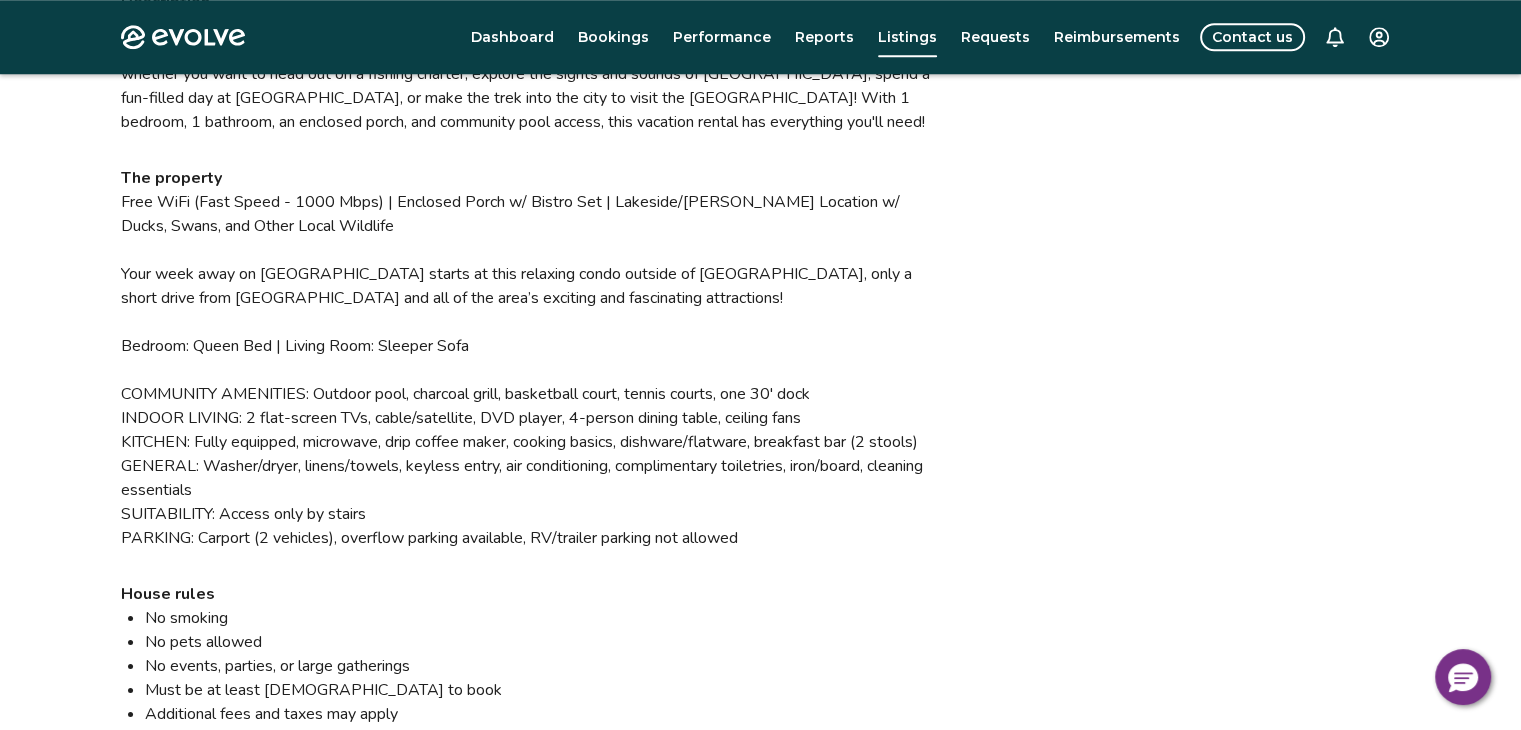 scroll, scrollTop: 1816, scrollLeft: 0, axis: vertical 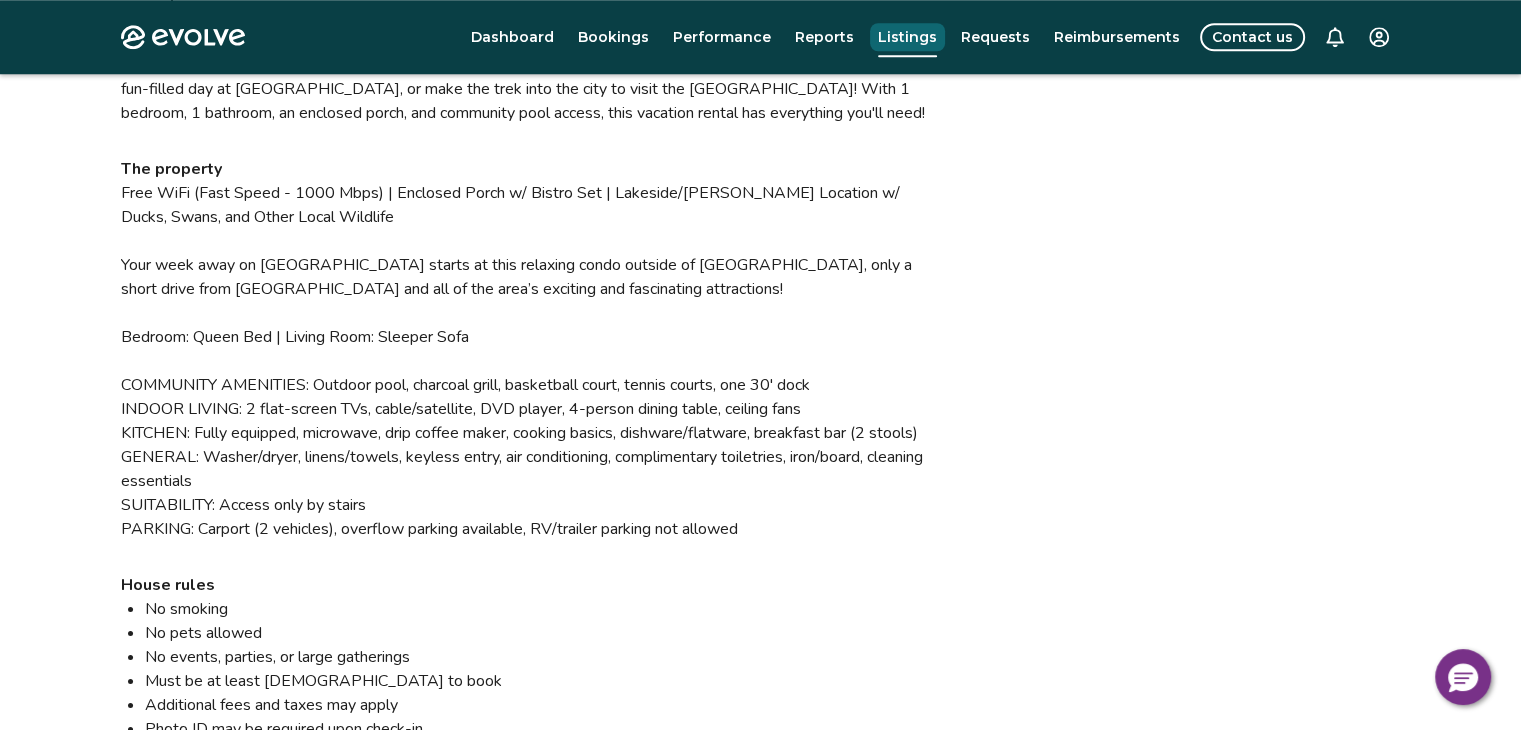 click on "Listings" at bounding box center (907, 37) 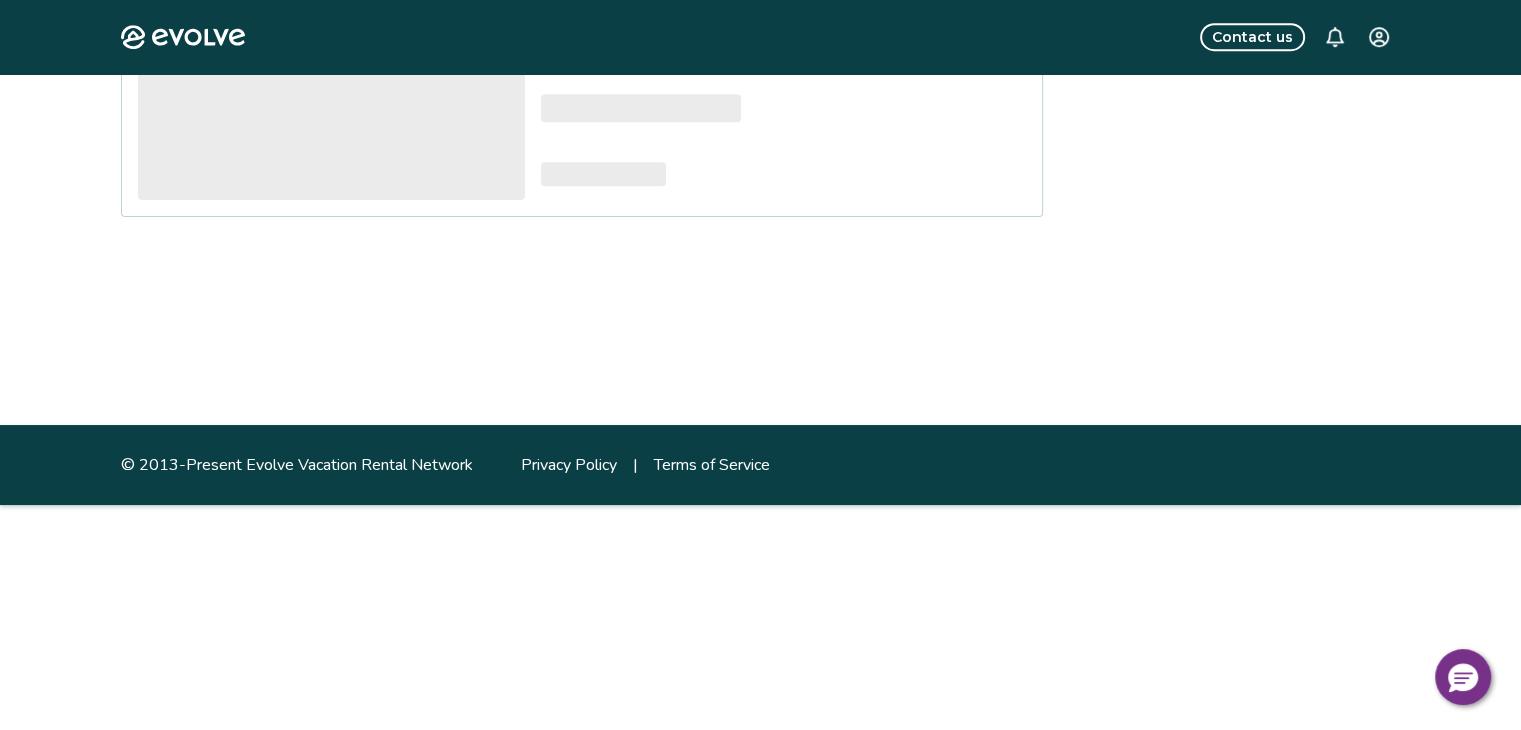 scroll, scrollTop: 0, scrollLeft: 0, axis: both 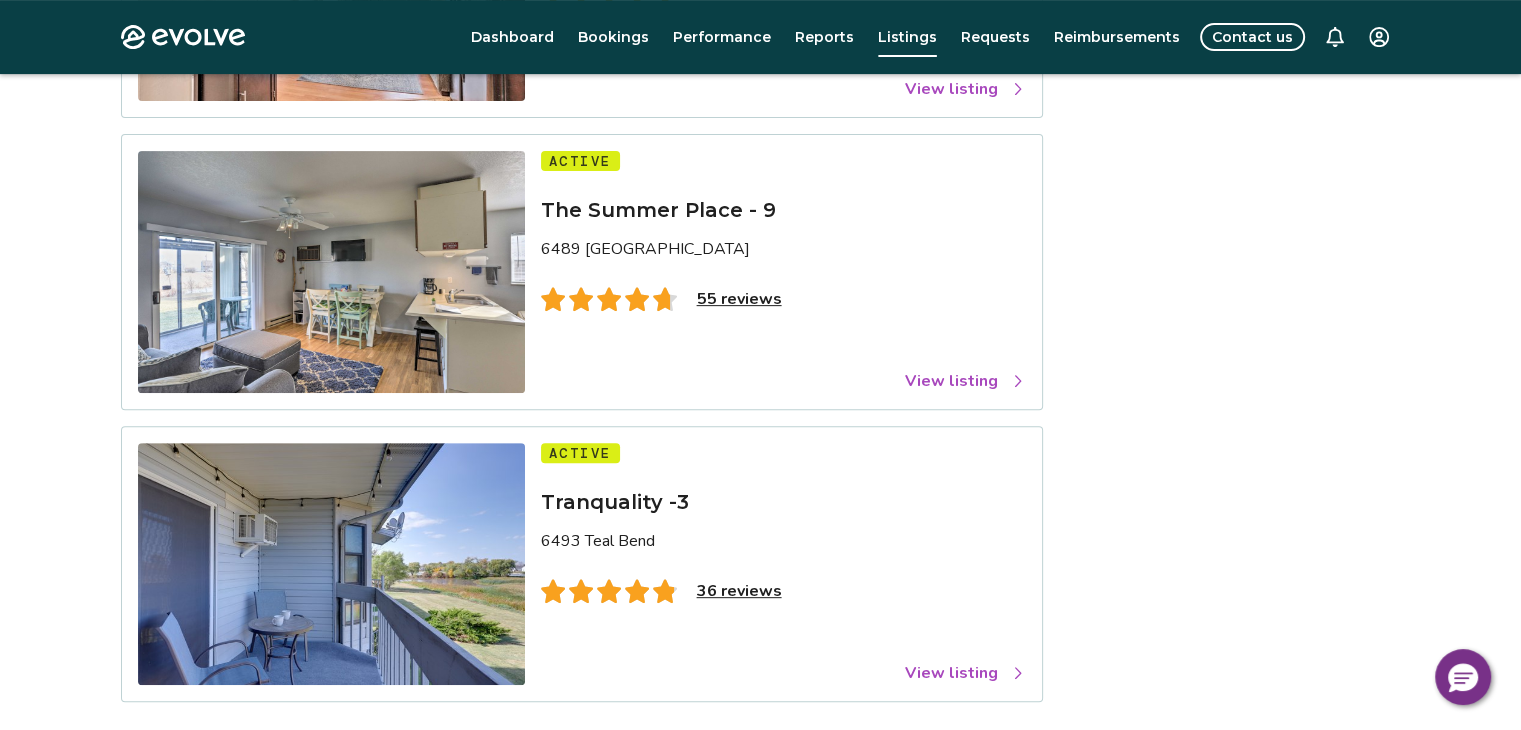 click on "View listing" at bounding box center [965, 381] 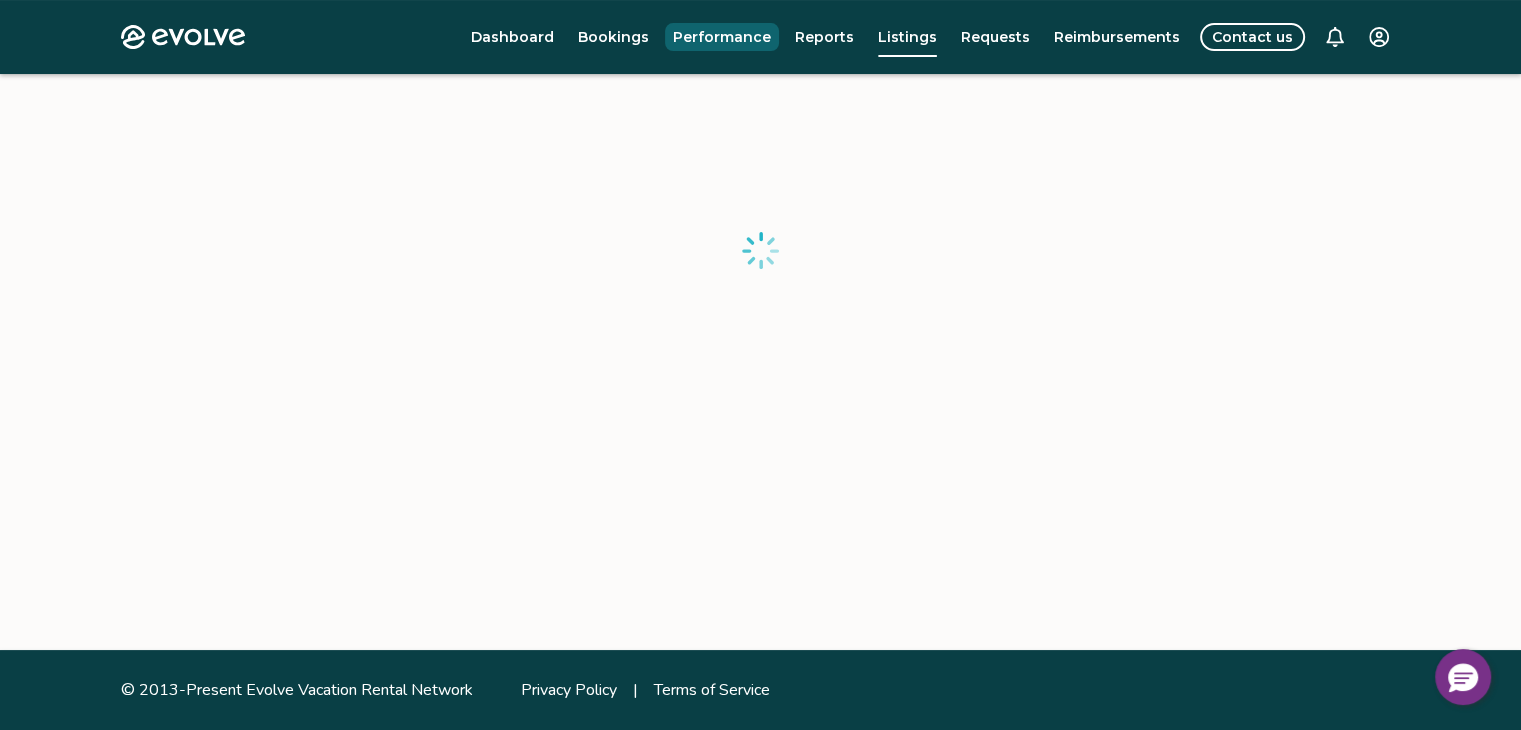 scroll, scrollTop: 636, scrollLeft: 0, axis: vertical 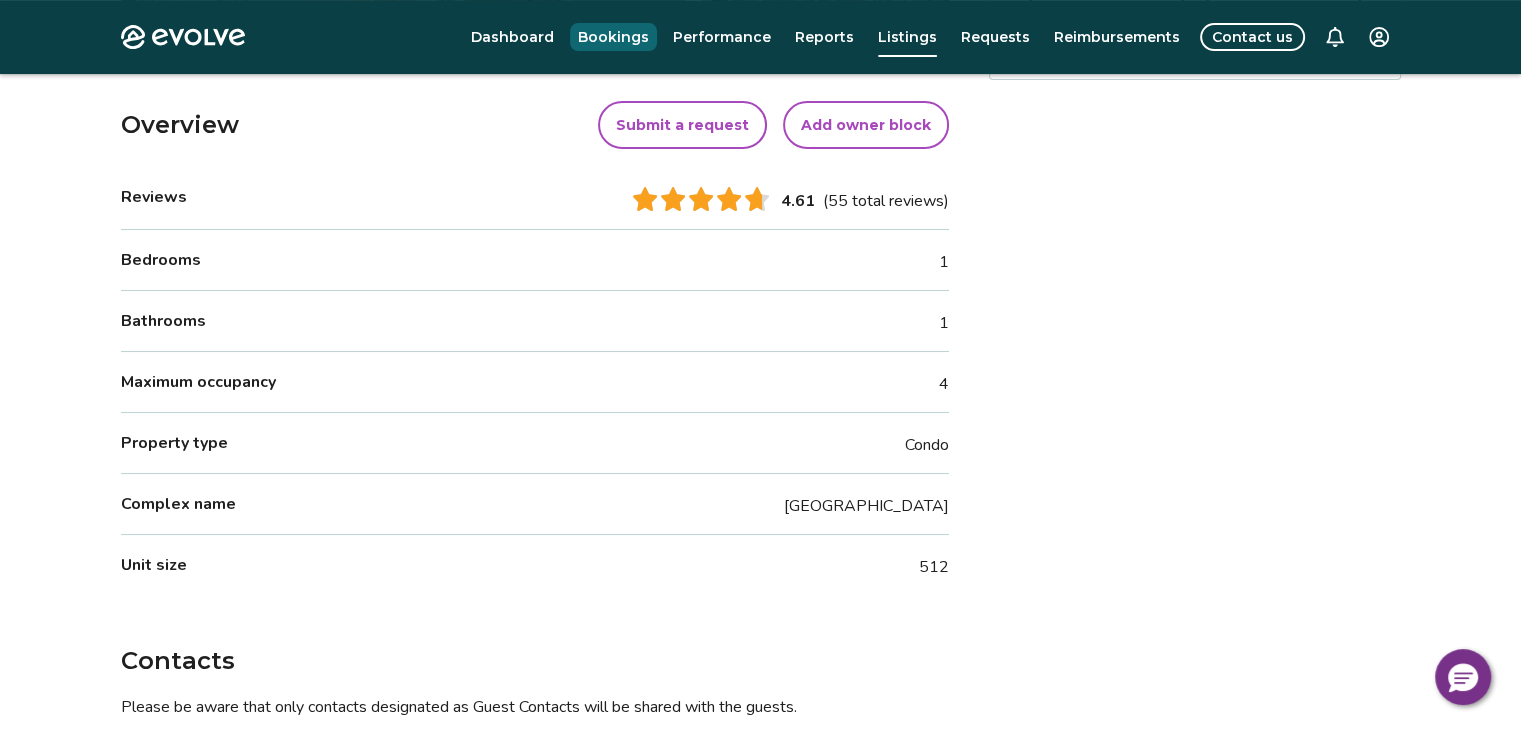 click on "Bookings" at bounding box center [613, 37] 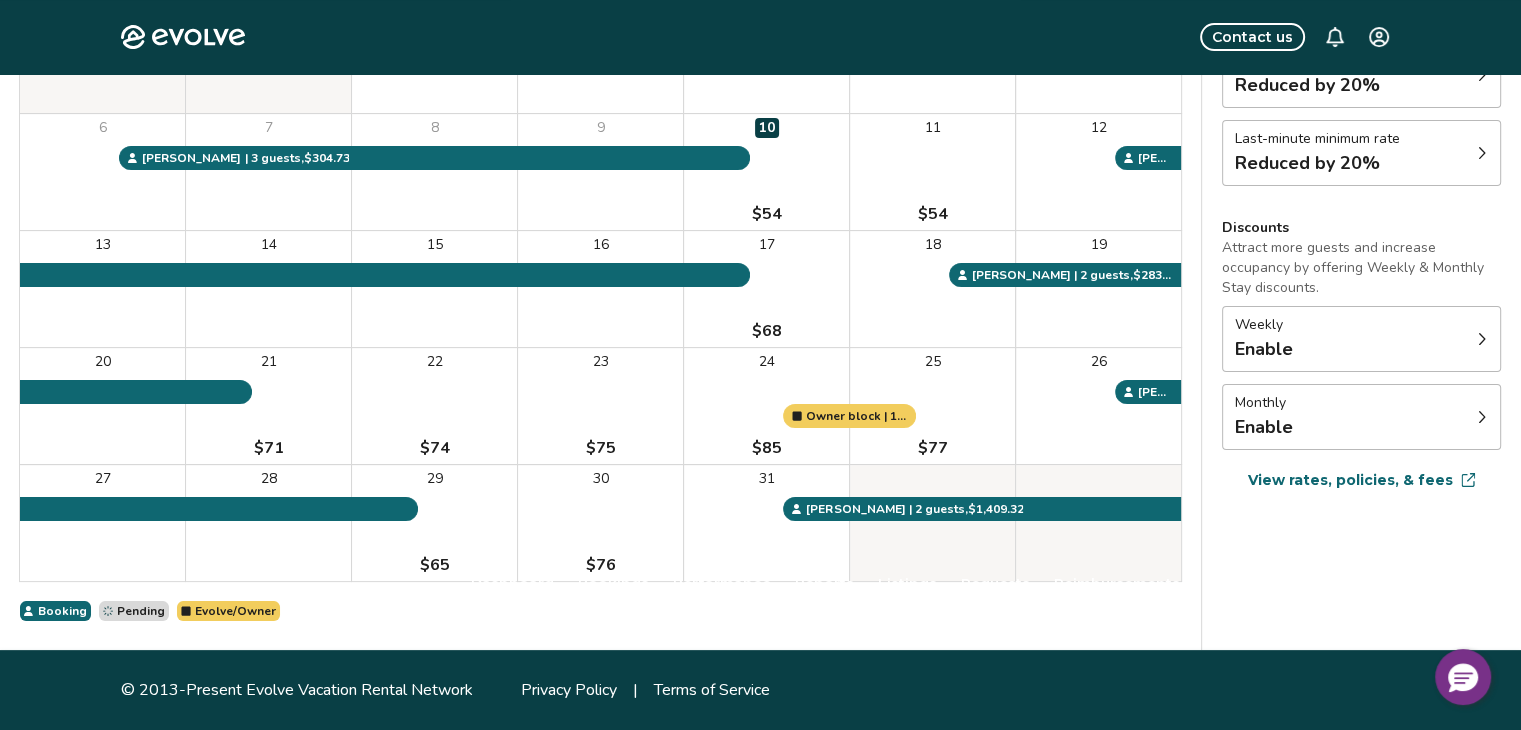 scroll, scrollTop: 0, scrollLeft: 0, axis: both 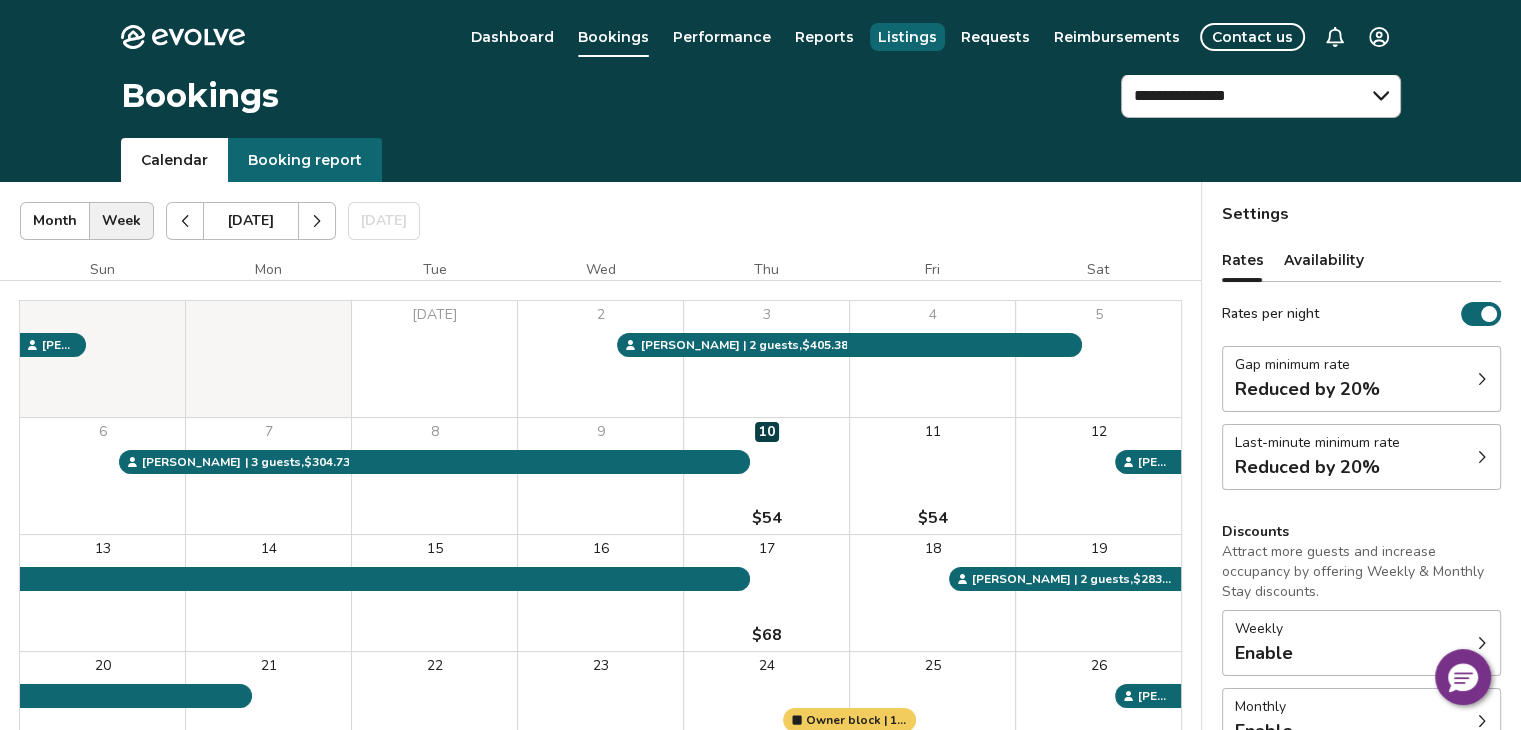click on "Listings" at bounding box center [907, 37] 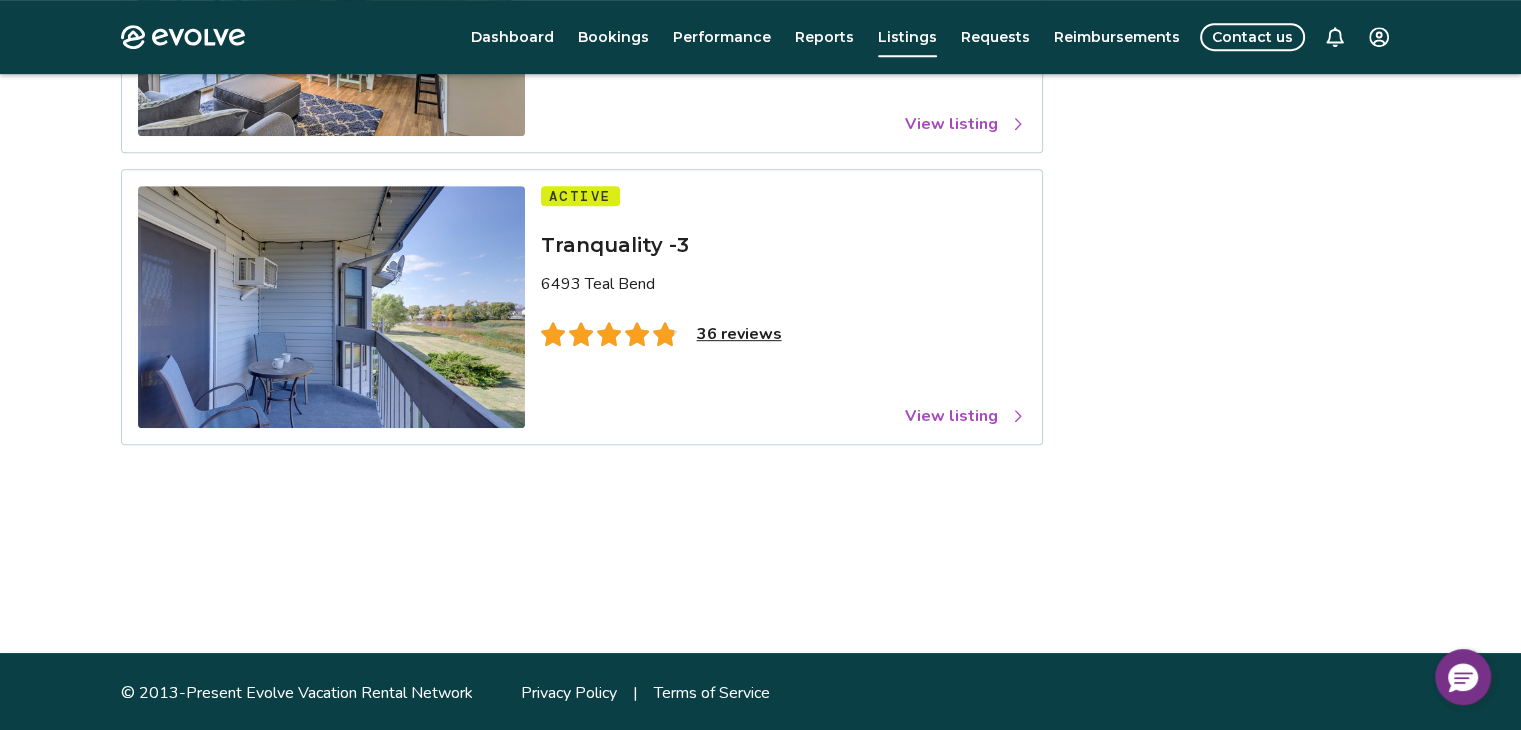 click on "View listing" at bounding box center [965, 124] 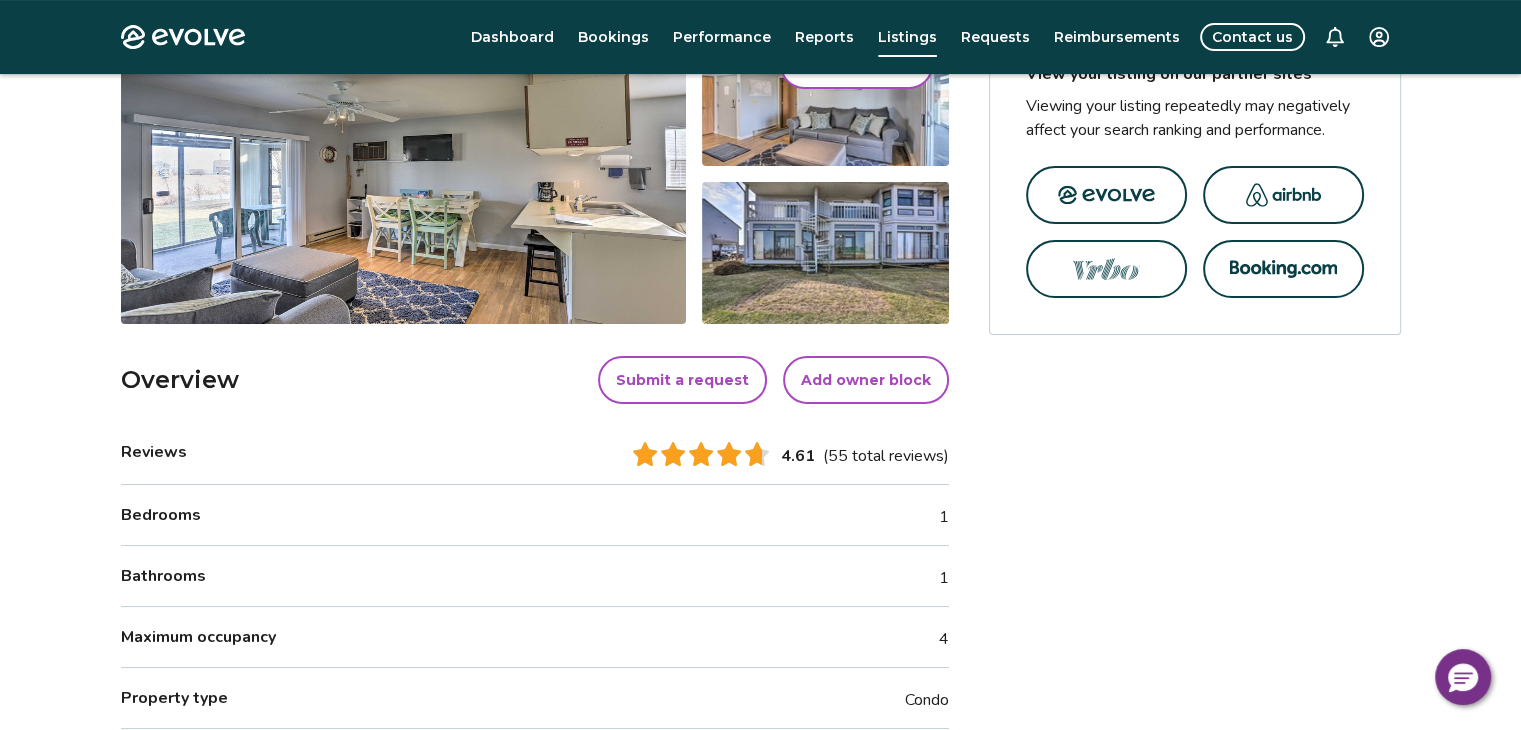 scroll, scrollTop: 393, scrollLeft: 0, axis: vertical 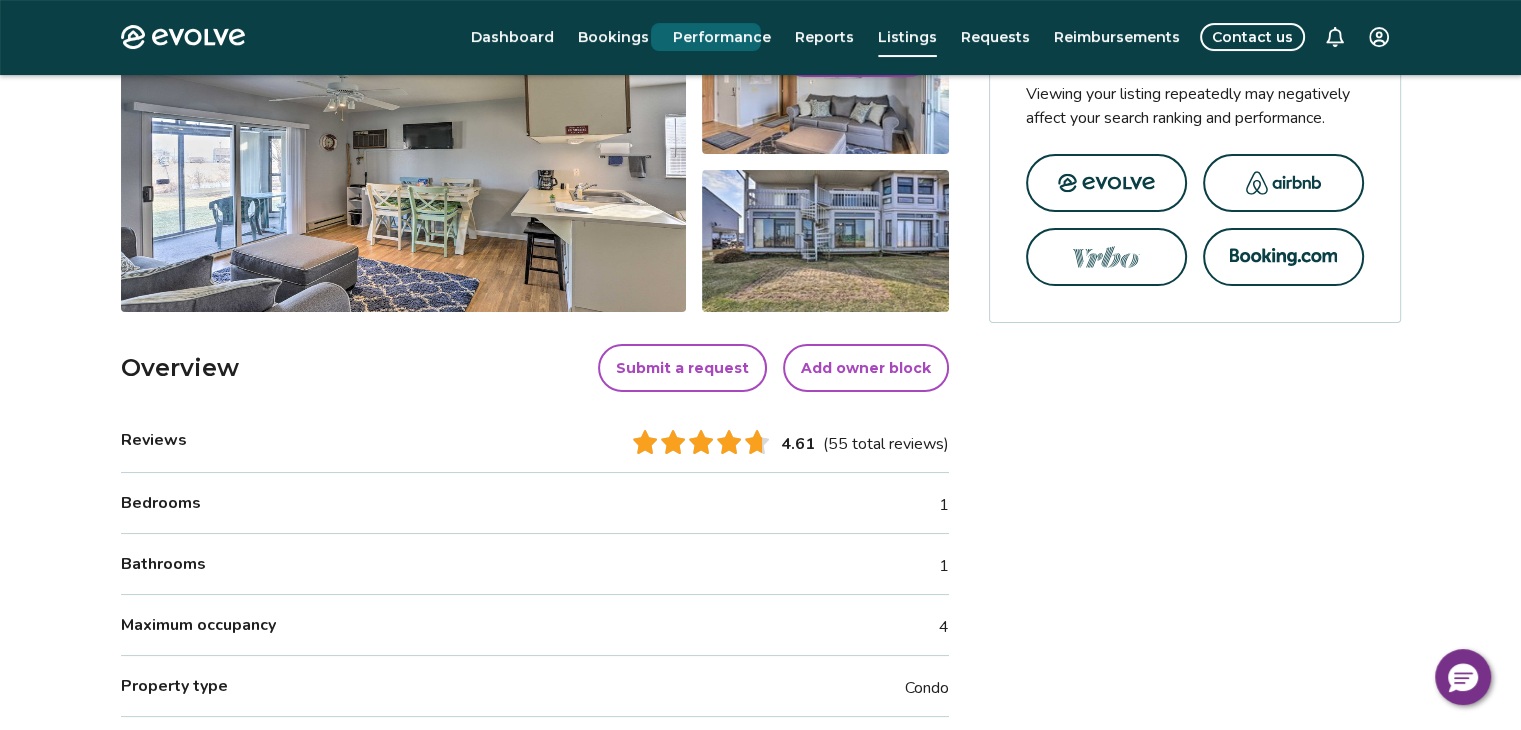 click on "Bookings" at bounding box center (613, 37) 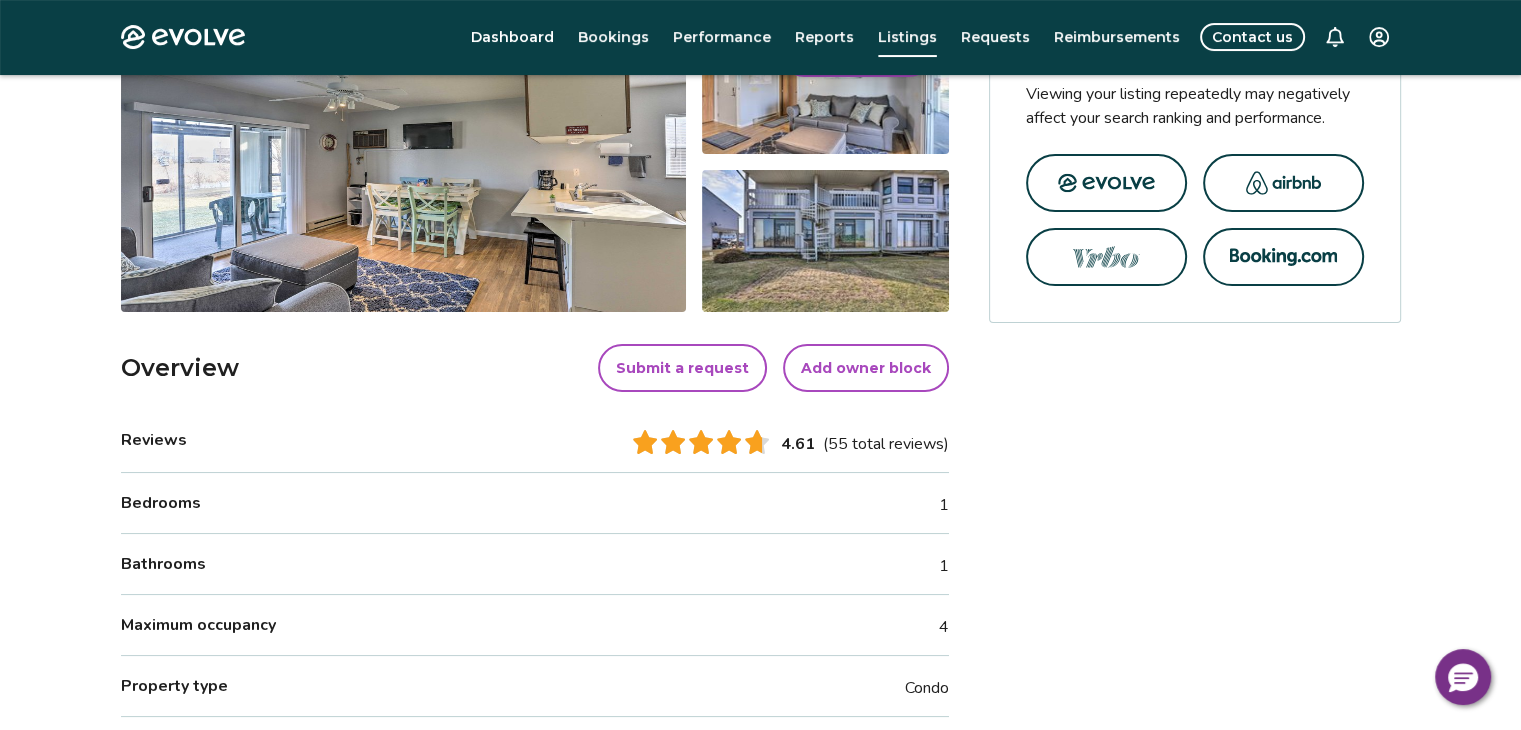 select on "**********" 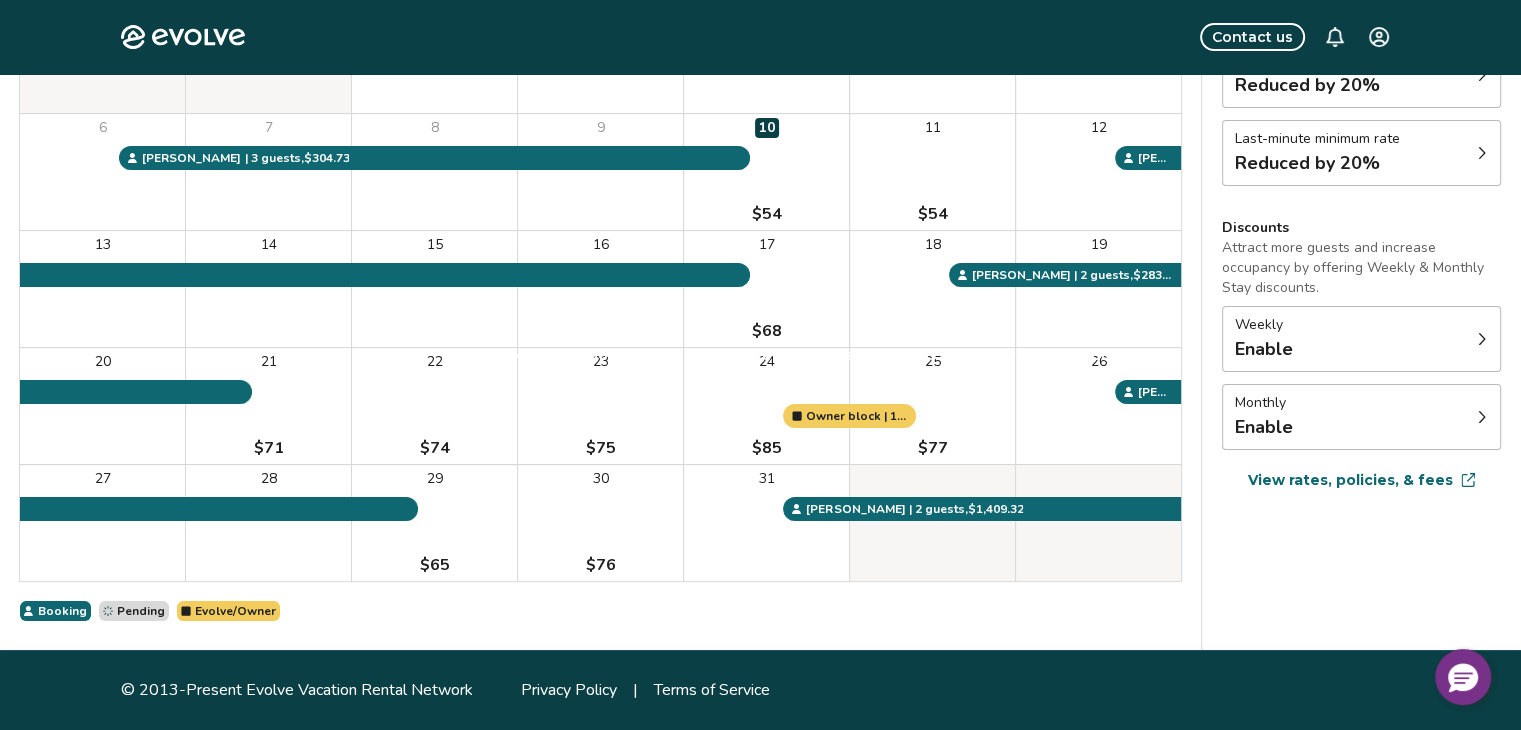 scroll, scrollTop: 0, scrollLeft: 0, axis: both 